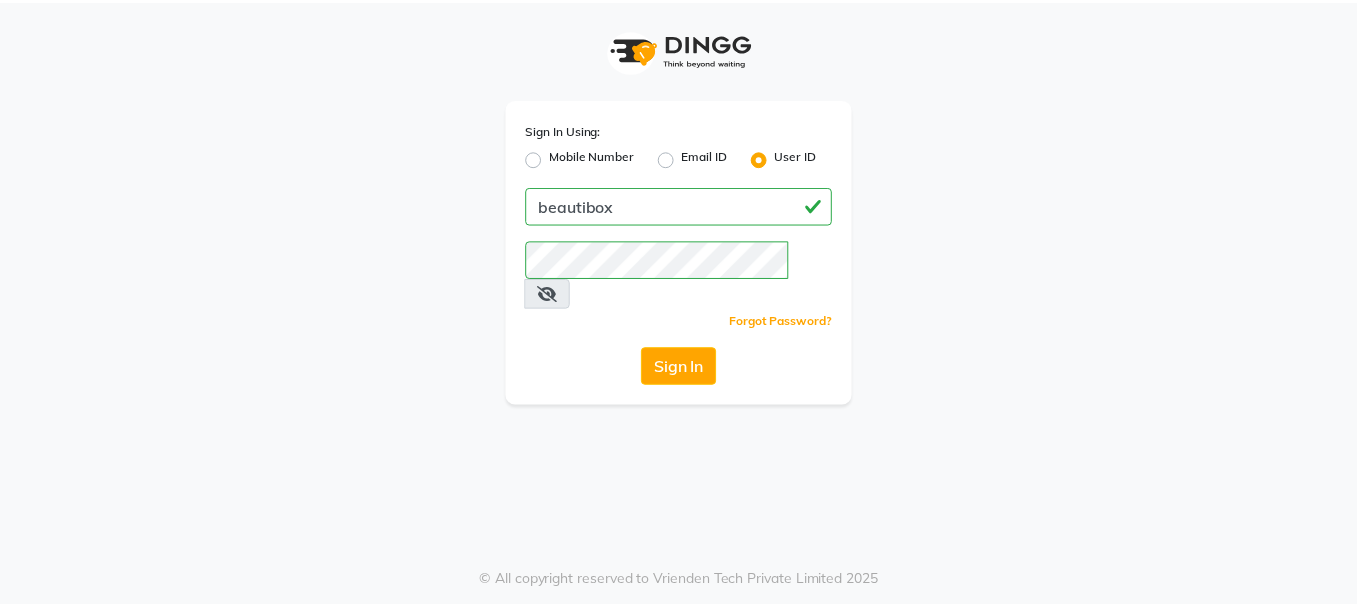 scroll, scrollTop: 0, scrollLeft: 0, axis: both 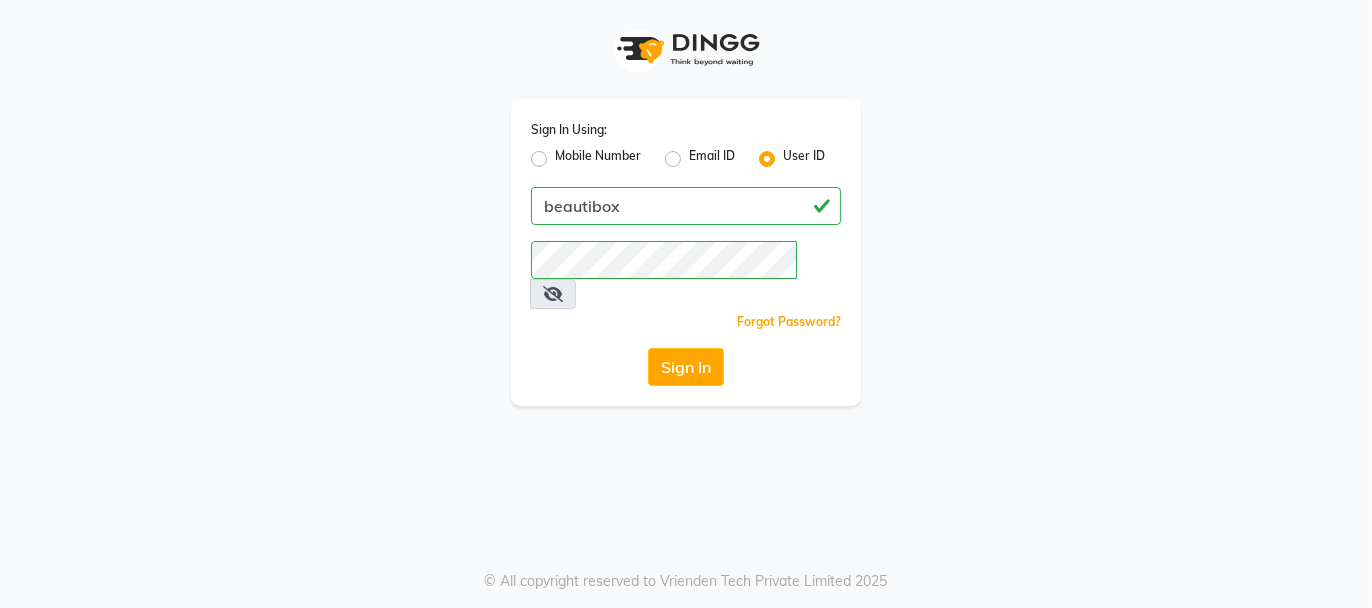 click on "Sign In" 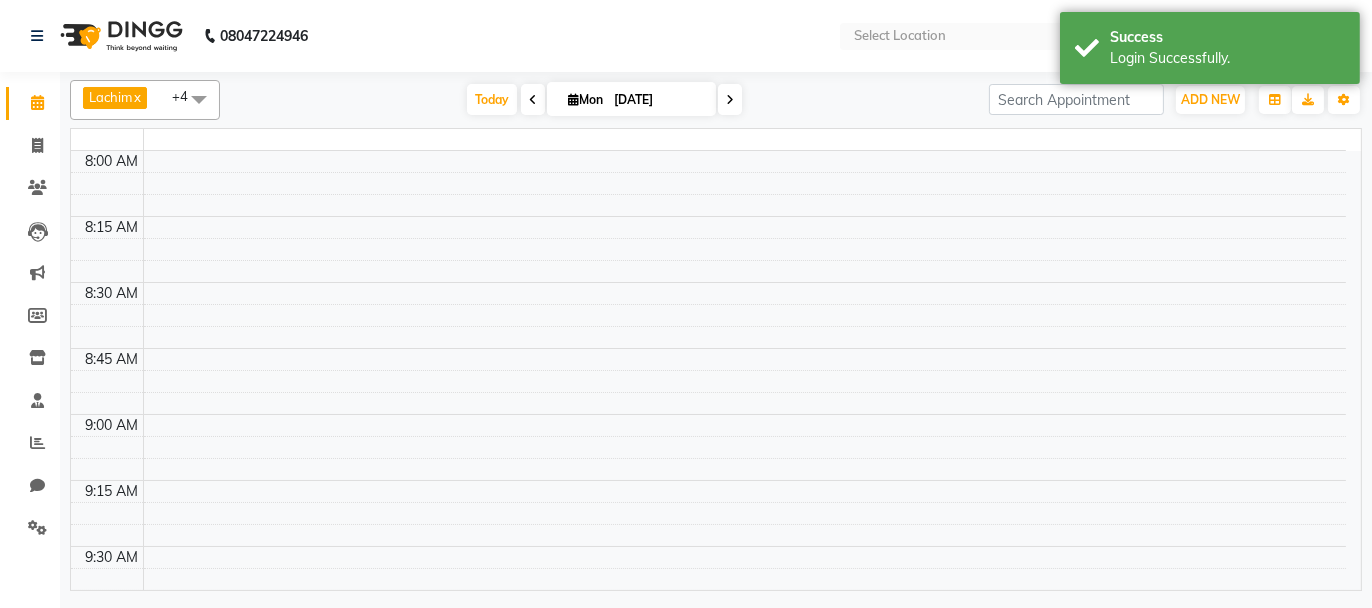select on "en" 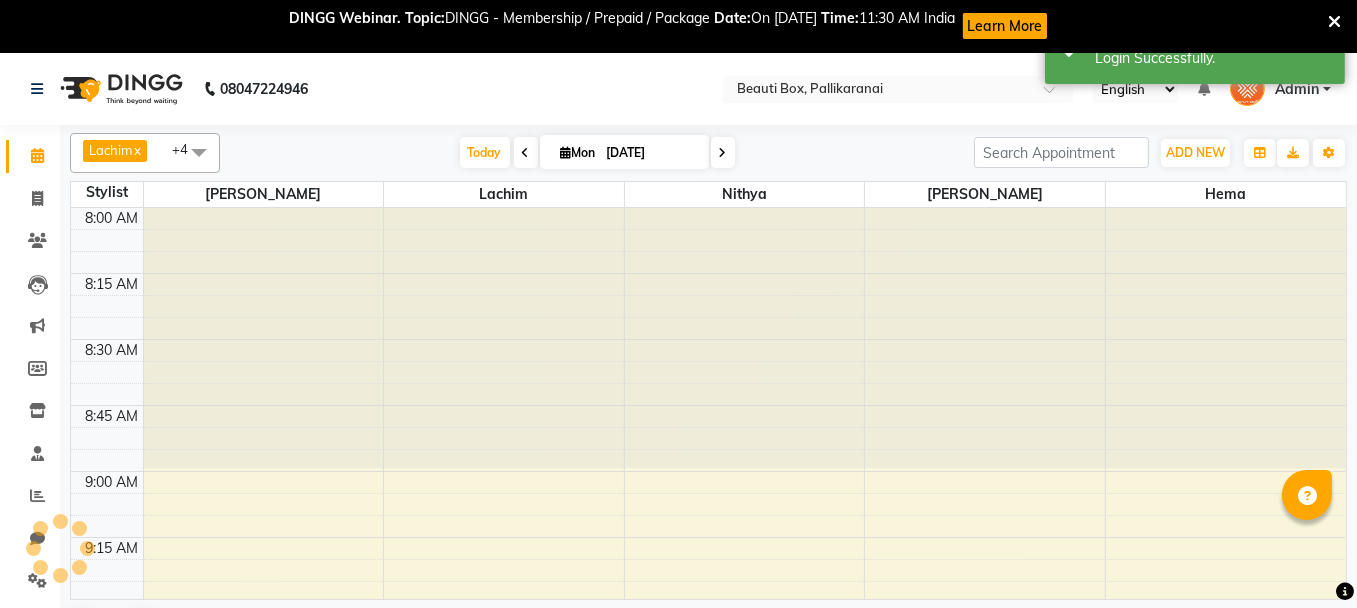 scroll, scrollTop: 0, scrollLeft: 0, axis: both 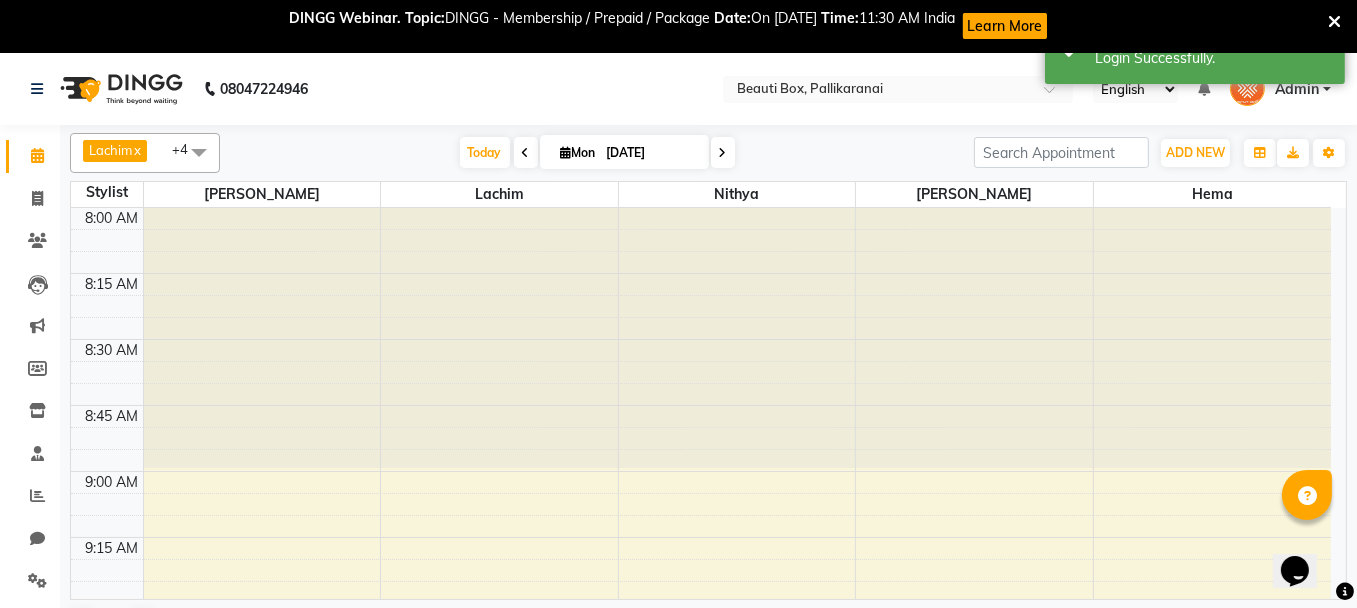 click at bounding box center (1334, 22) 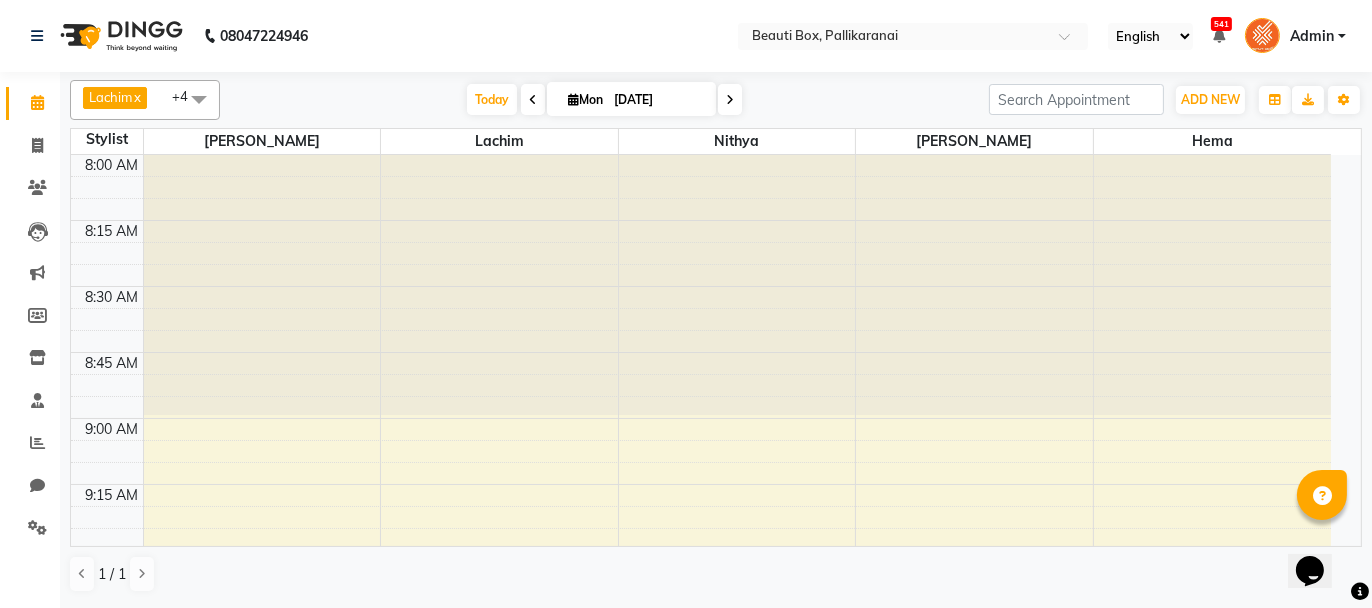 click on "8:00 AM 8:15 AM 8:30 AM 8:45 AM 9:00 AM 9:15 AM 9:30 AM 9:45 AM 10:00 AM 10:15 AM 10:30 AM 10:45 AM 11:00 AM 11:15 AM 11:30 AM 11:45 AM 12:00 PM 12:15 PM 12:30 PM 12:45 PM 1:00 PM 1:15 PM 1:30 PM 1:45 PM 2:00 PM 2:15 PM 2:30 PM 2:45 PM 3:00 PM 3:15 PM 3:30 PM 3:45 PM 4:00 PM 4:15 PM 4:30 PM 4:45 PM 5:00 PM 5:15 PM 5:30 PM 5:45 PM 6:00 PM 6:15 PM 6:30 PM 6:45 PM 7:00 PM 7:15 PM 7:30 PM 7:45 PM 8:00 PM 8:15 PM 8:30 PM 8:45 PM 9:00 PM 9:15 PM 9:30 PM 9:45 PM" at bounding box center (716, 350) 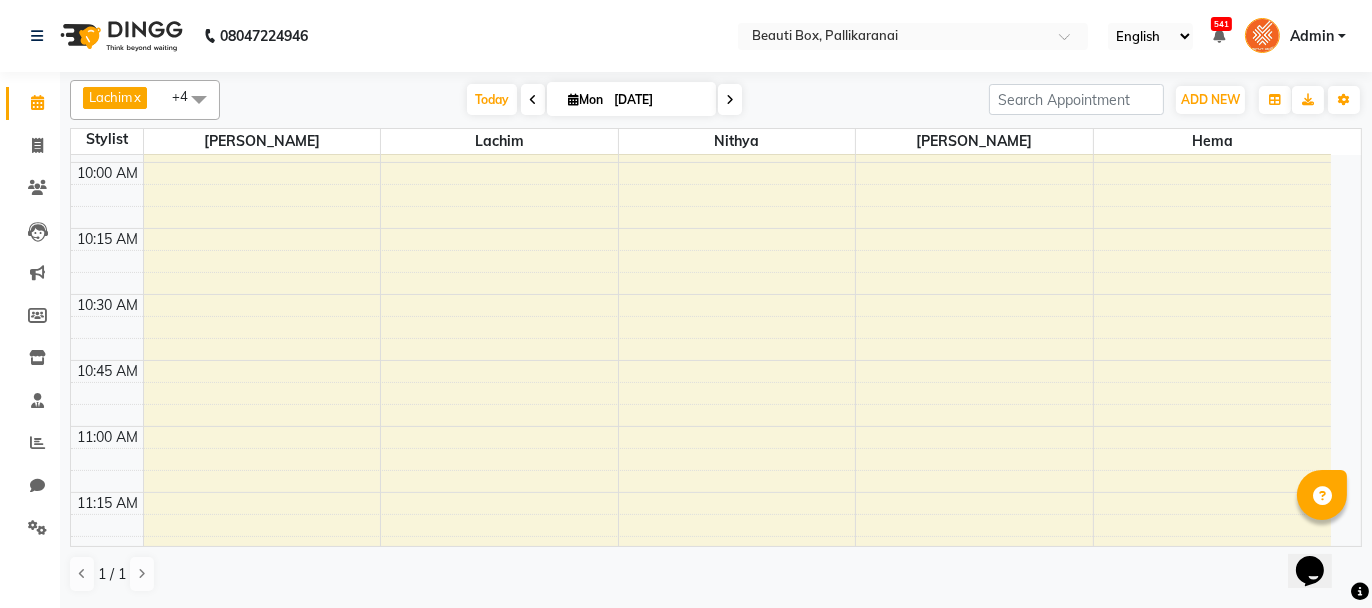 scroll, scrollTop: 560, scrollLeft: 0, axis: vertical 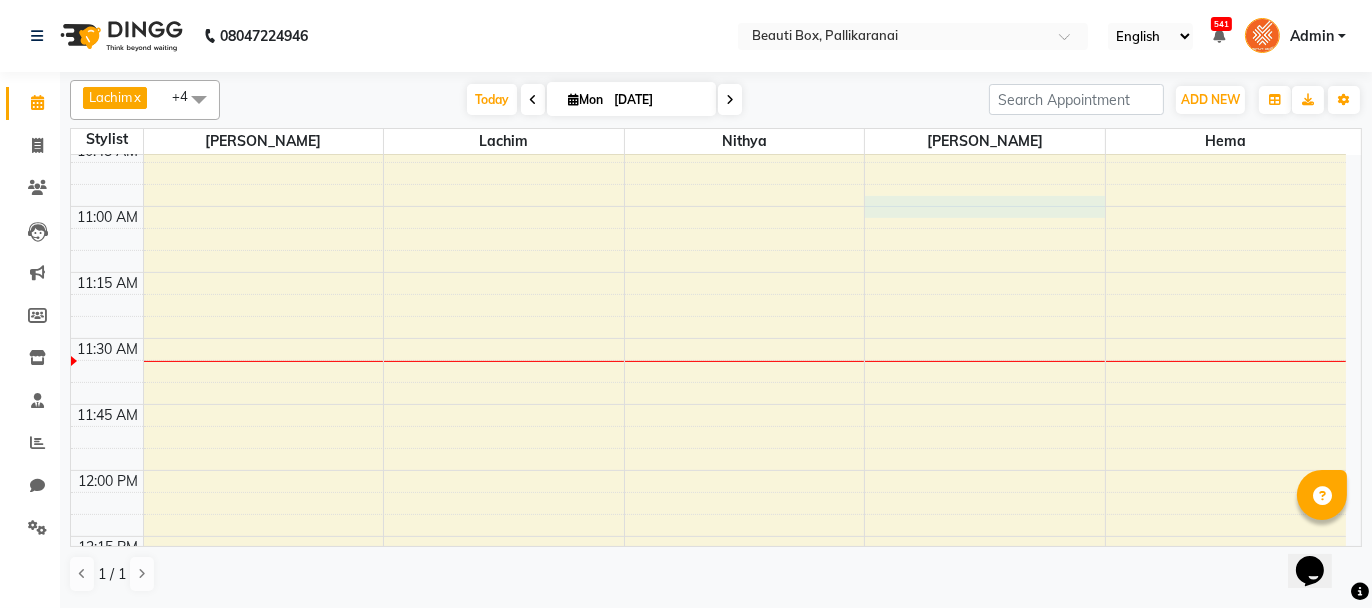 click on "8:00 AM 8:15 AM 8:30 AM 8:45 AM 9:00 AM 9:15 AM 9:30 AM 9:45 AM 10:00 AM 10:15 AM 10:30 AM 10:45 AM 11:00 AM 11:15 AM 11:30 AM 11:45 AM 12:00 PM 12:15 PM 12:30 PM 12:45 PM 1:00 PM 1:15 PM 1:30 PM 1:45 PM 2:00 PM 2:15 PM 2:30 PM 2:45 PM 3:00 PM 3:15 PM 3:30 PM 3:45 PM 4:00 PM 4:15 PM 4:30 PM 4:45 PM 5:00 PM 5:15 PM 5:30 PM 5:45 PM 6:00 PM 6:15 PM 6:30 PM 6:45 PM 7:00 PM 7:15 PM 7:30 PM 7:45 PM 8:00 PM 8:15 PM 8:30 PM 8:45 PM 9:00 PM 9:15 PM 9:30 PM 9:45 PM" at bounding box center (708, 1262) 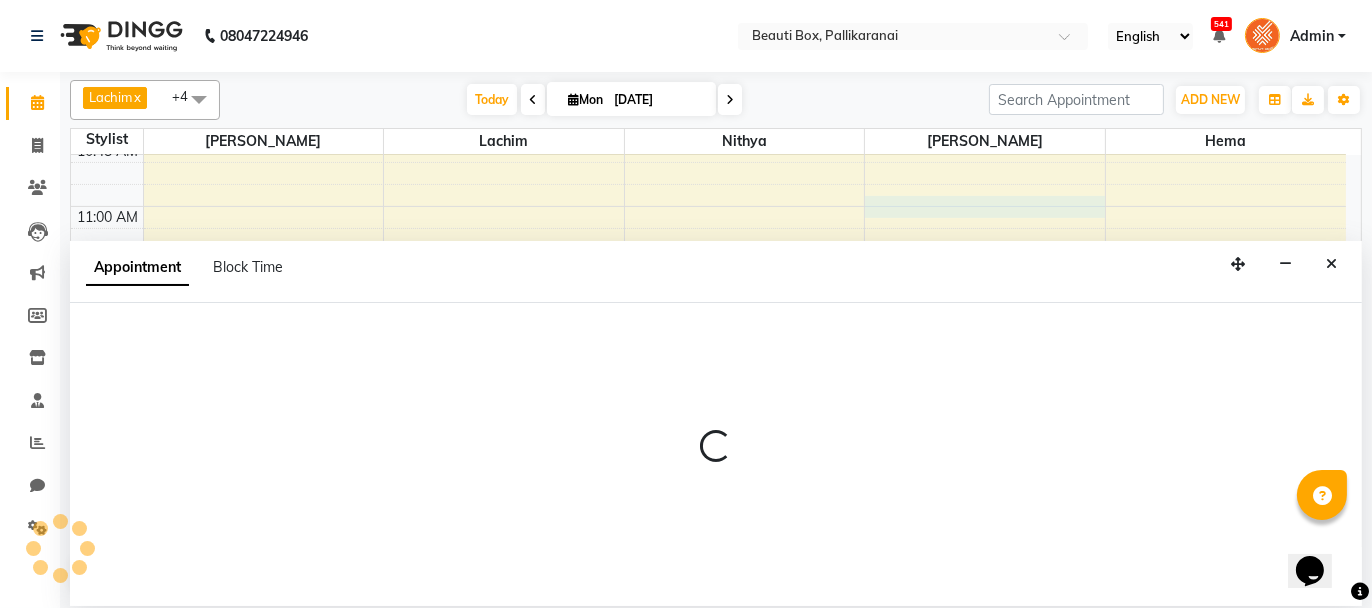 select on "40097" 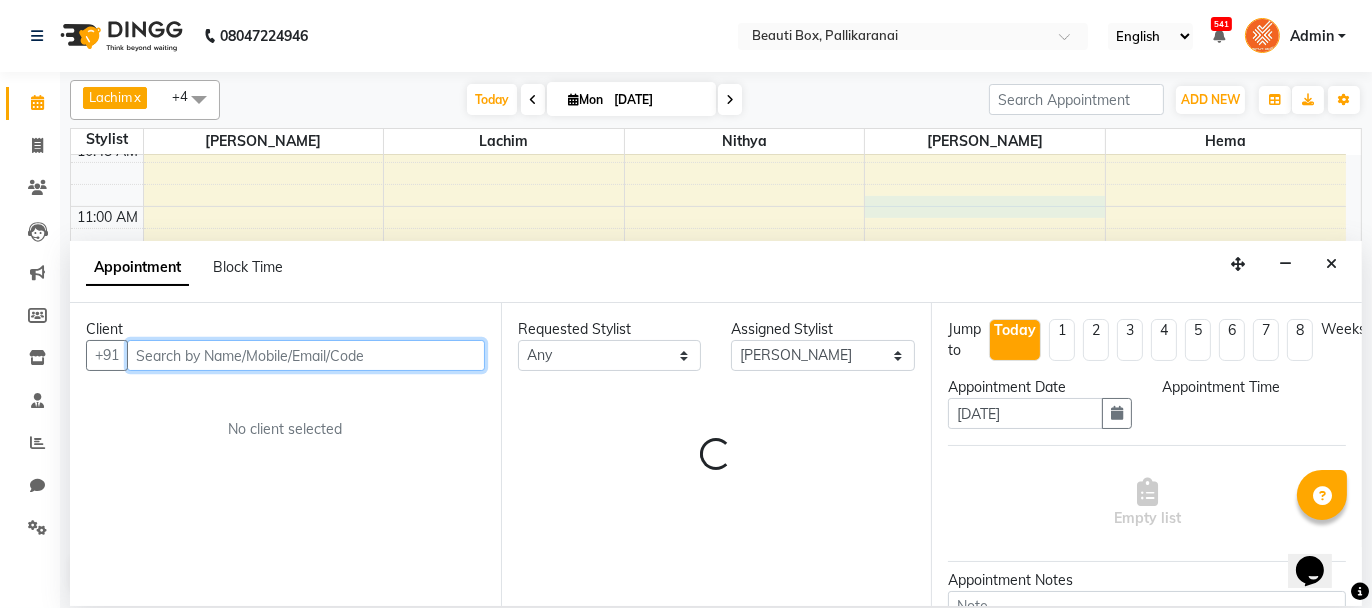 select on "660" 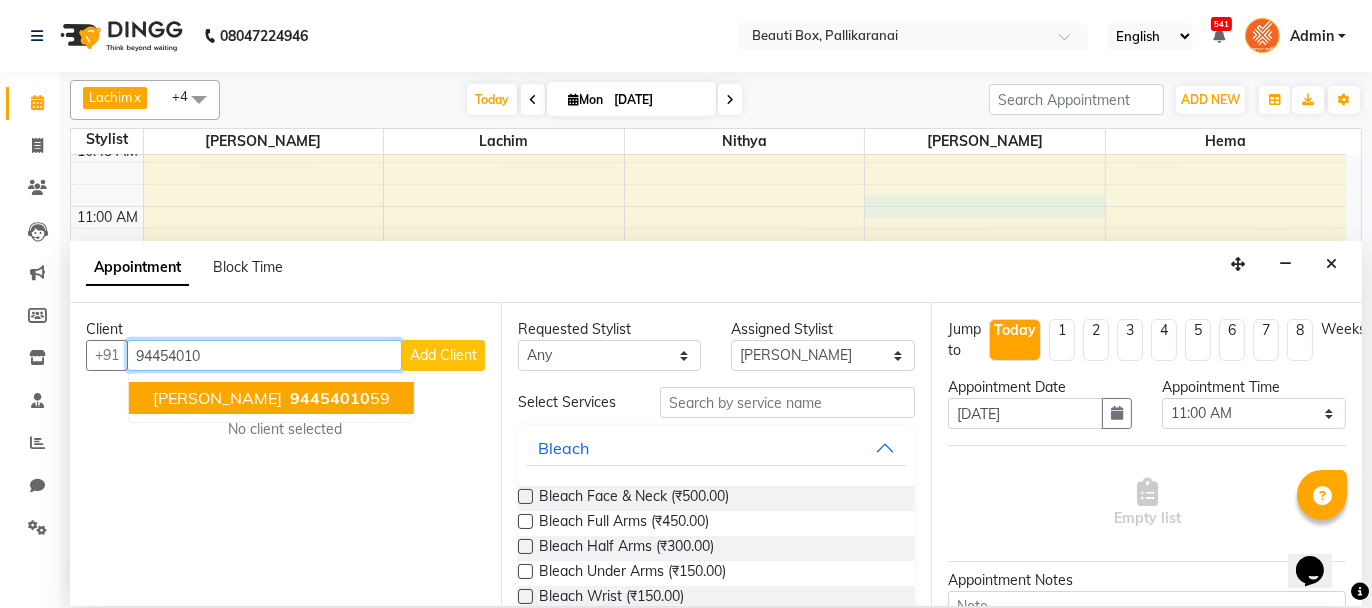 click on "94454010" at bounding box center (330, 398) 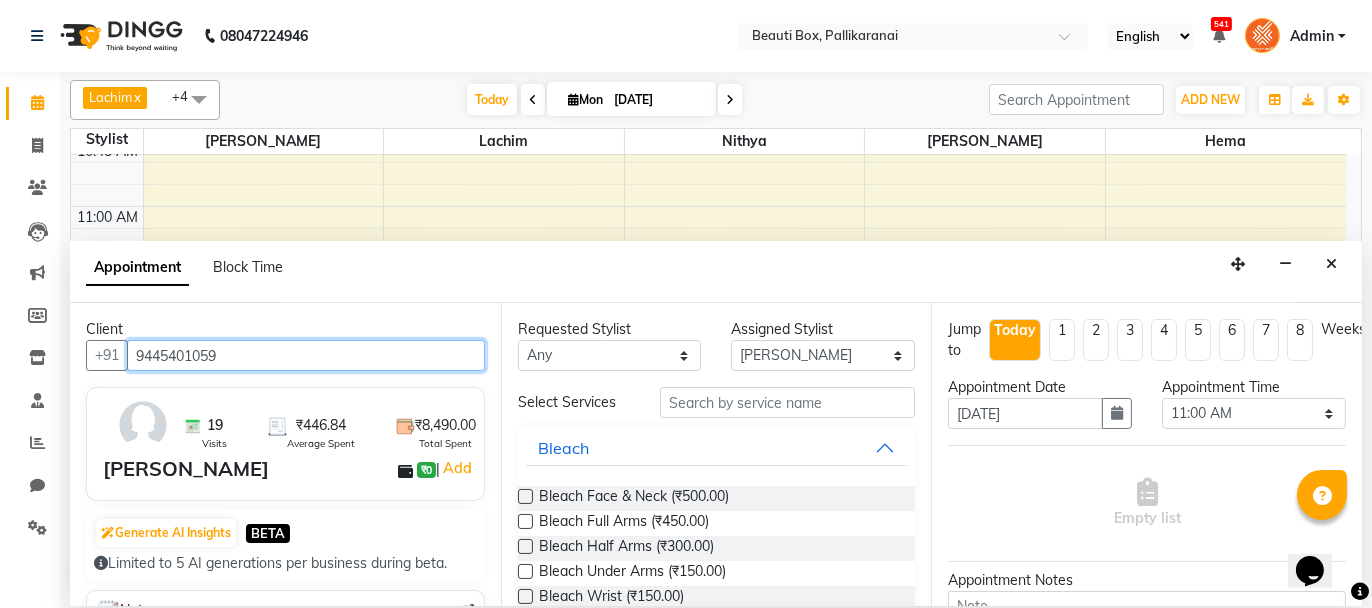 type on "9445401059" 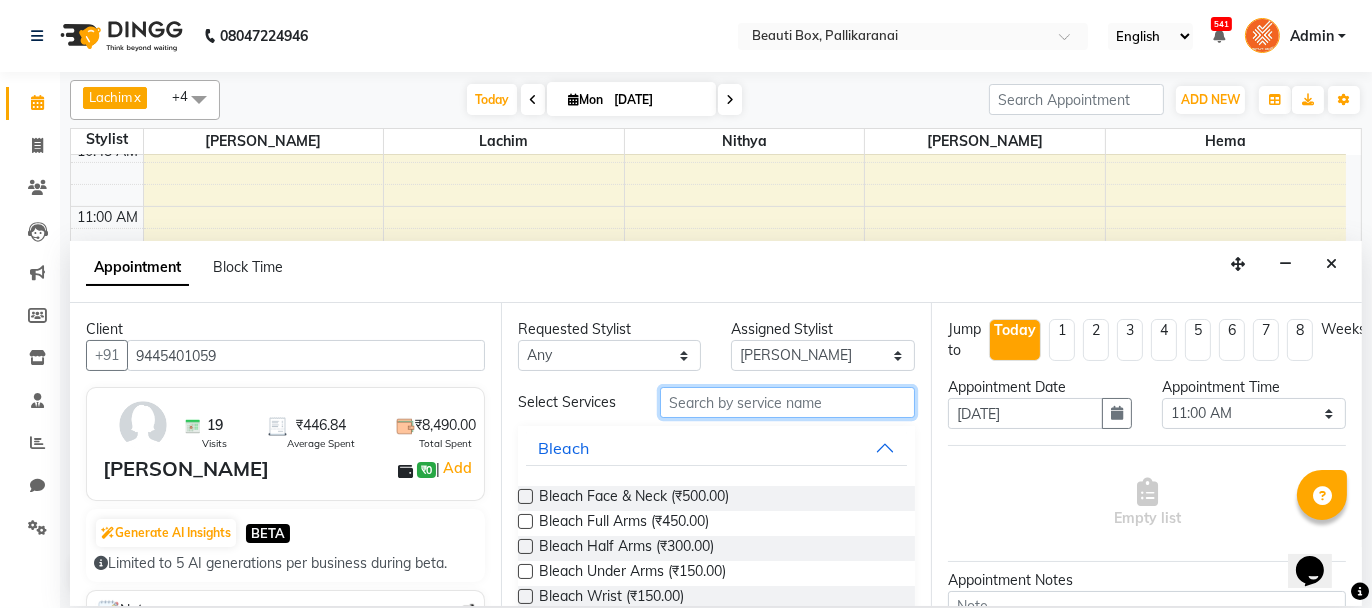 click at bounding box center [787, 402] 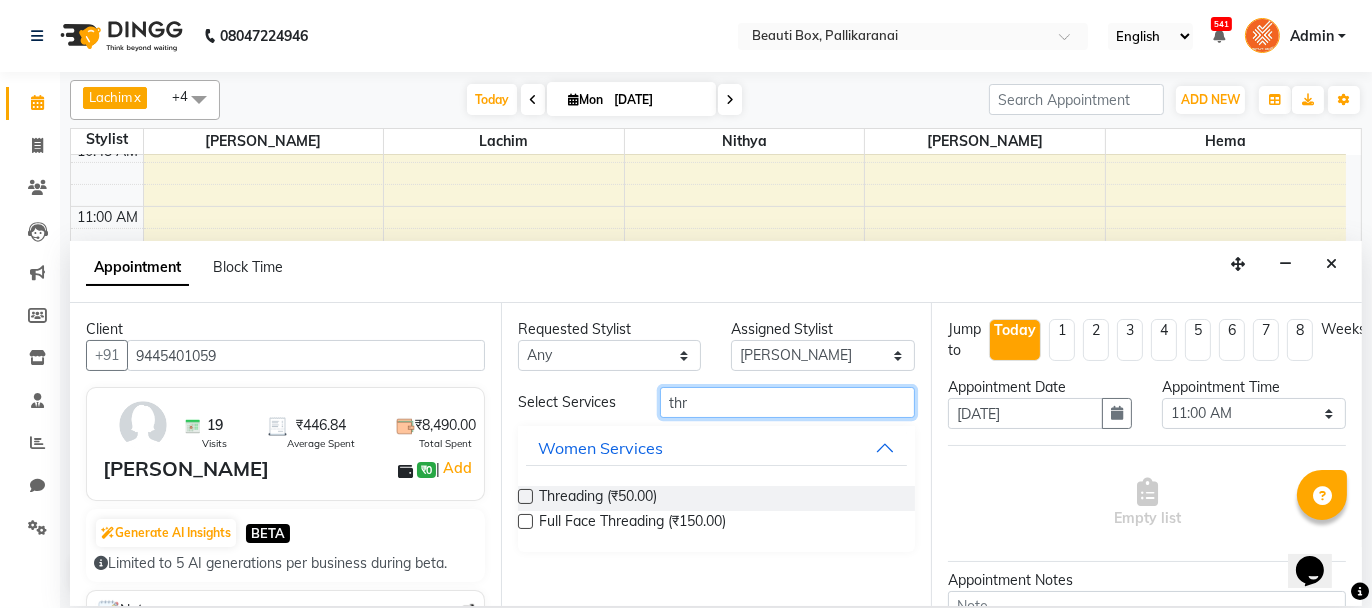 type on "thr" 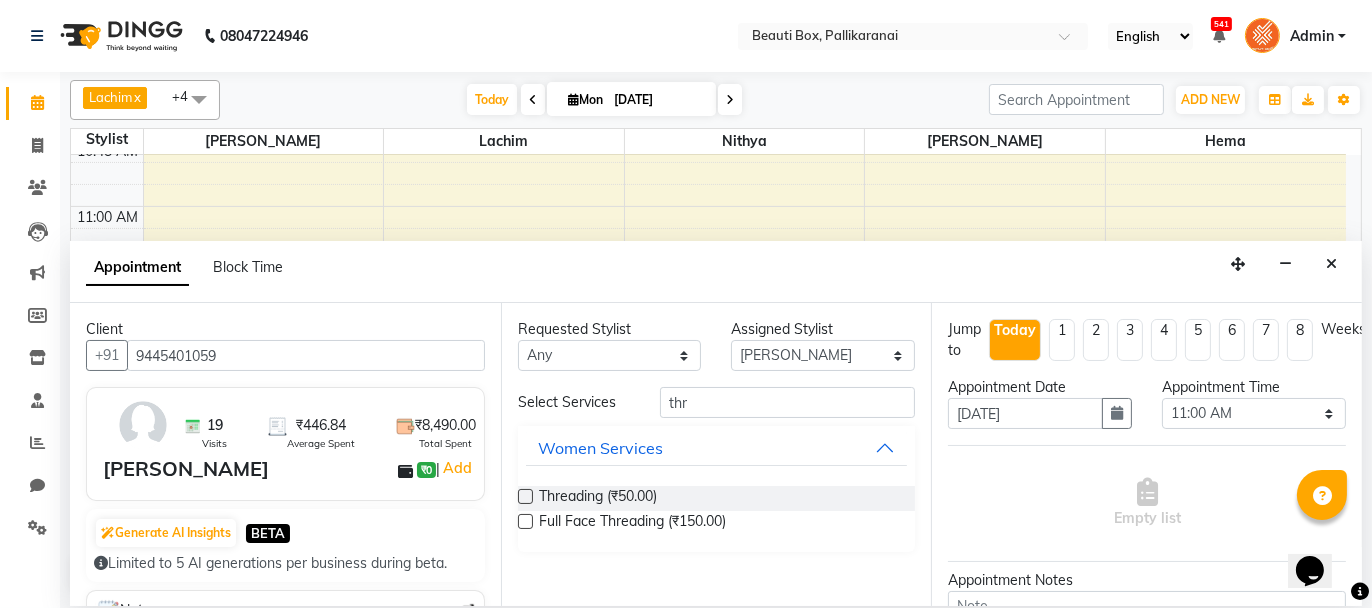 click at bounding box center (525, 496) 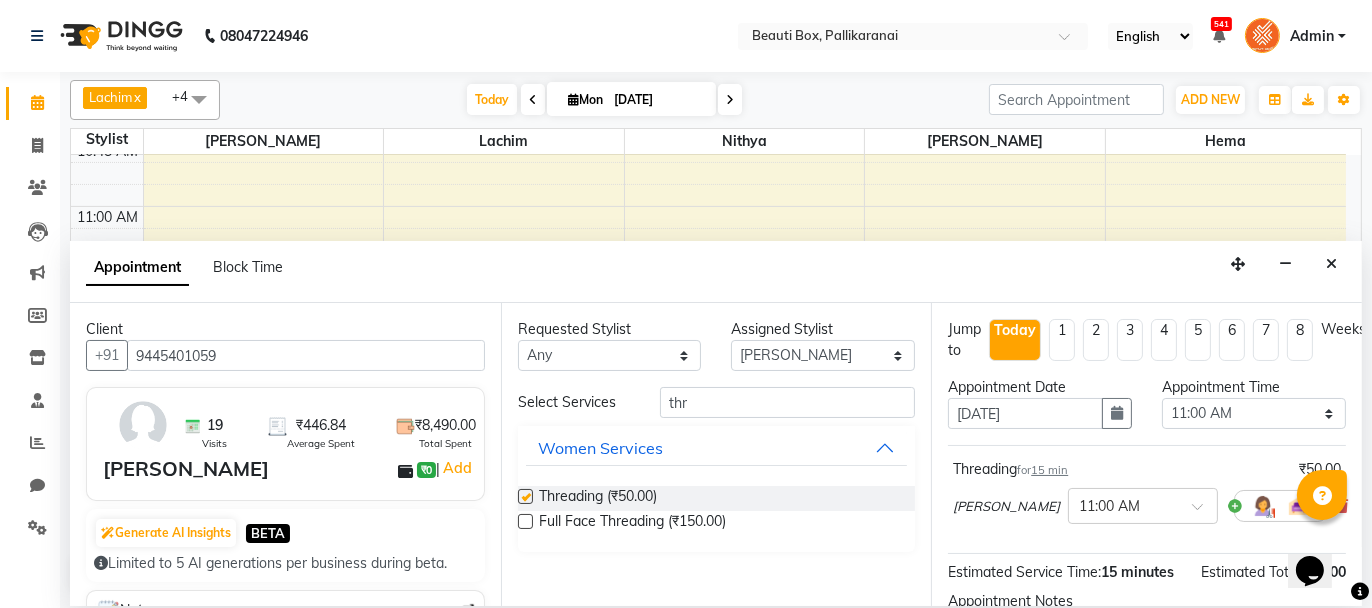 checkbox on "false" 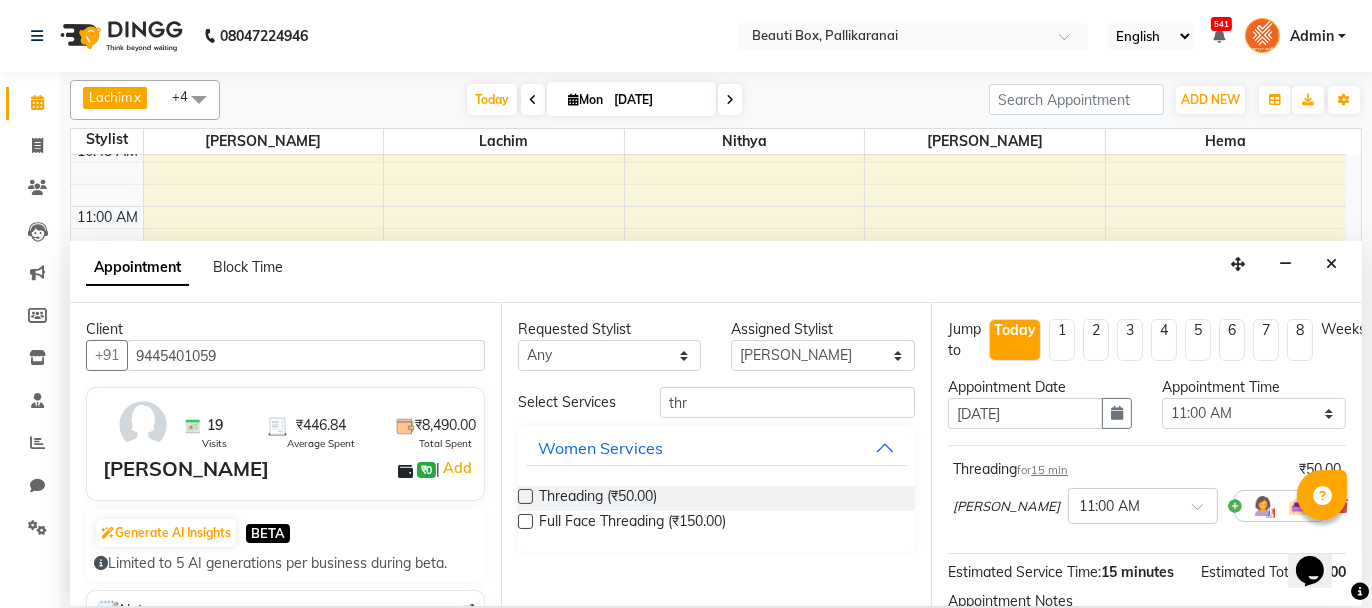 click on "Opens Chat This icon Opens the chat window." at bounding box center [1319, 535] 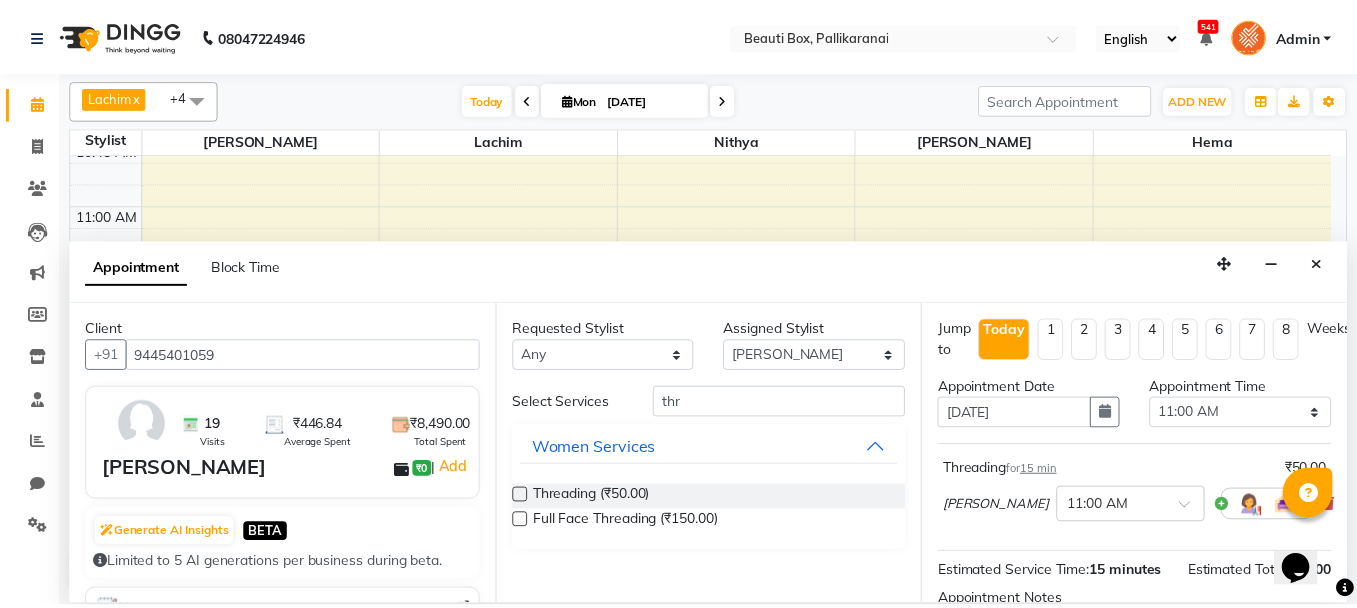 scroll, scrollTop: 242, scrollLeft: 0, axis: vertical 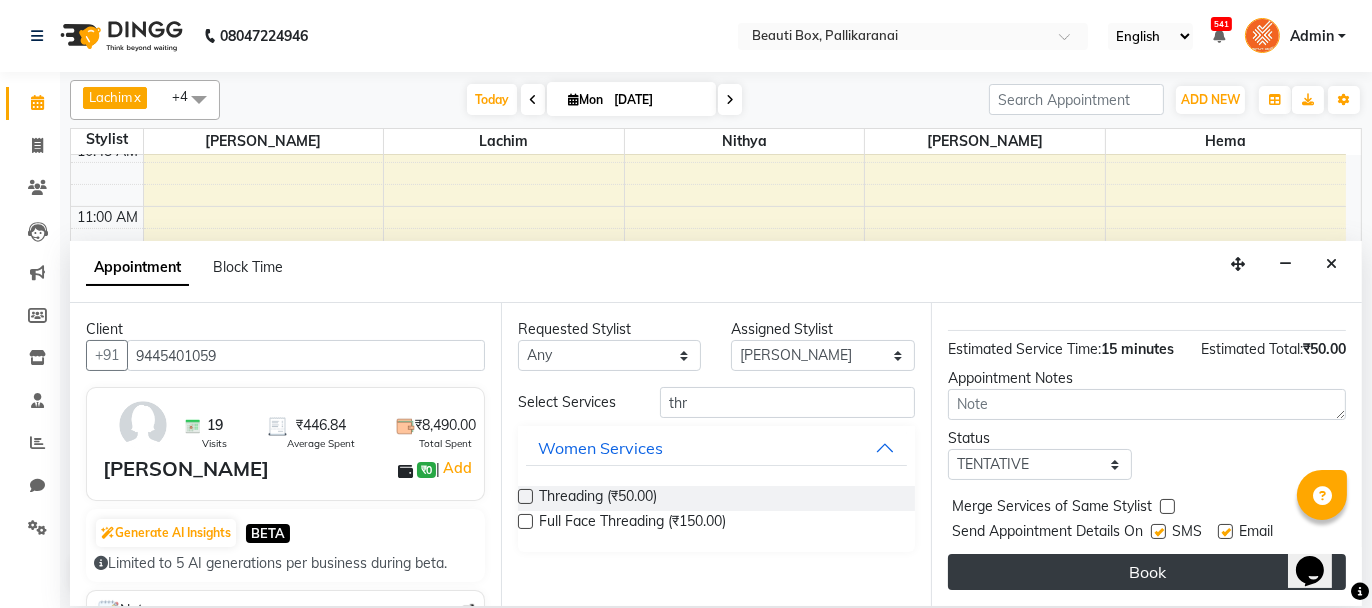 click on "Book" at bounding box center (1147, 572) 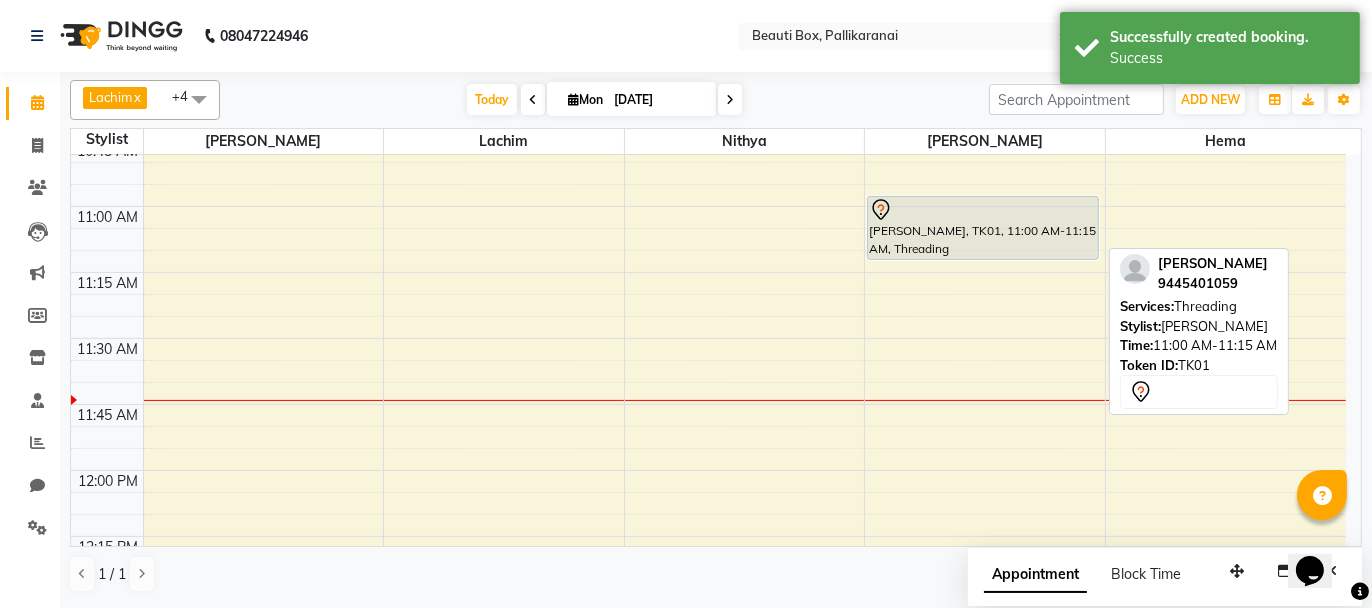 click at bounding box center (983, 210) 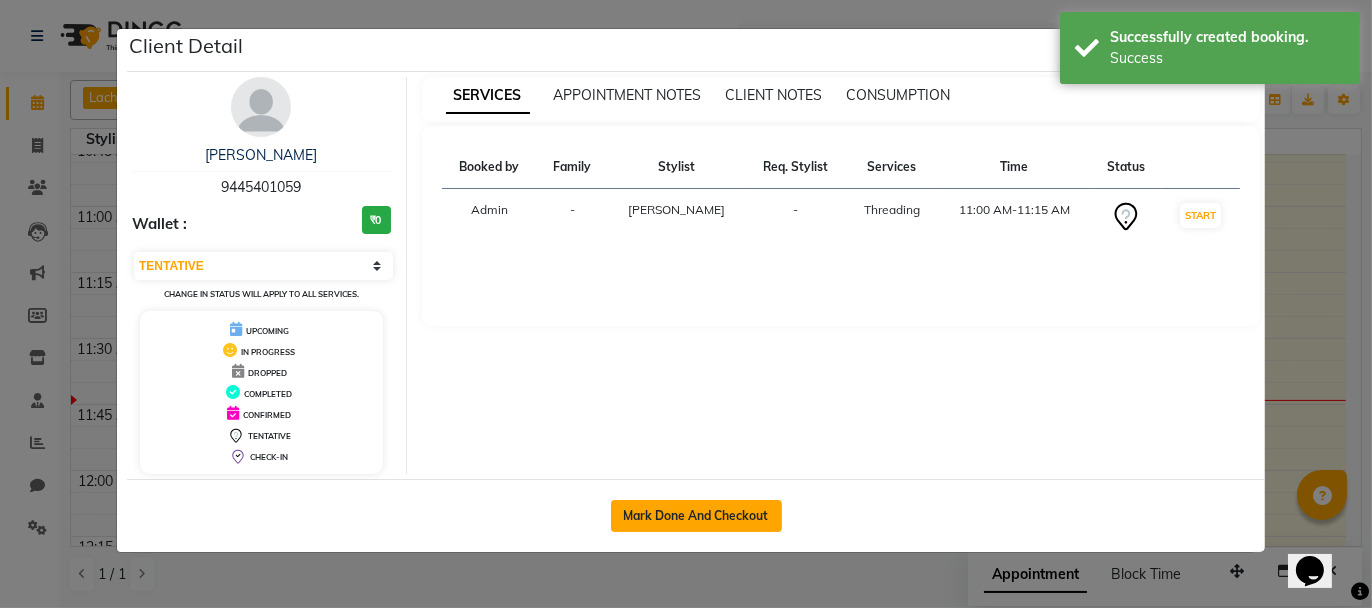click on "Mark Done And Checkout" 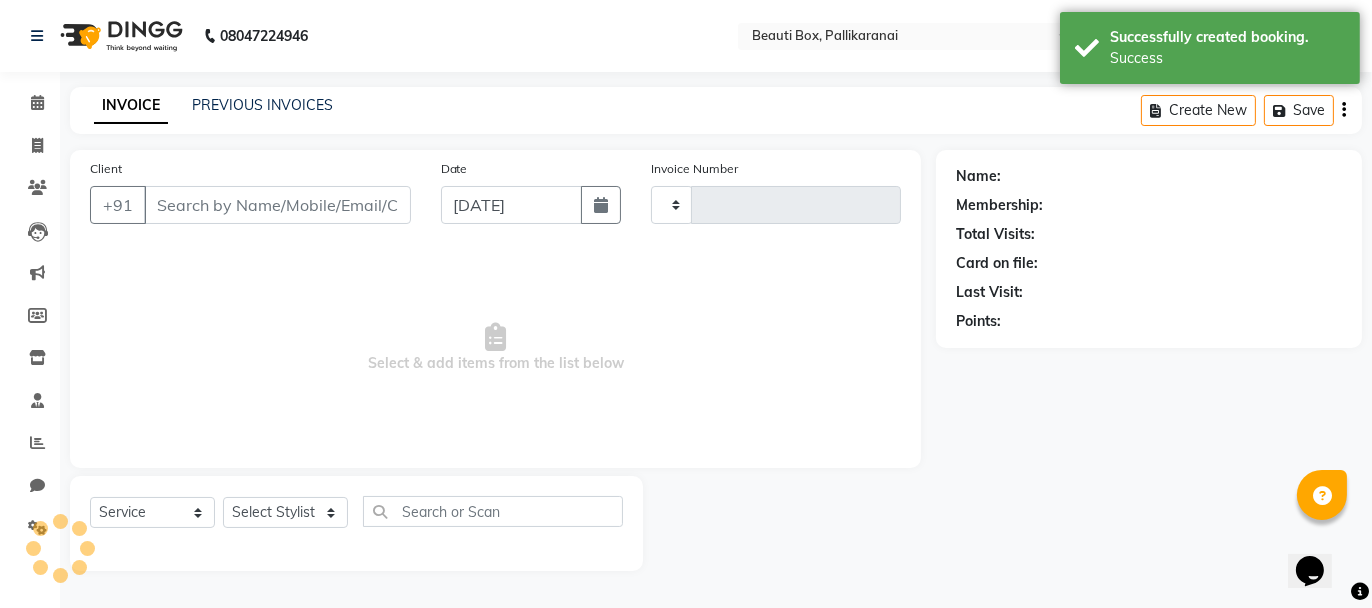type on "1667" 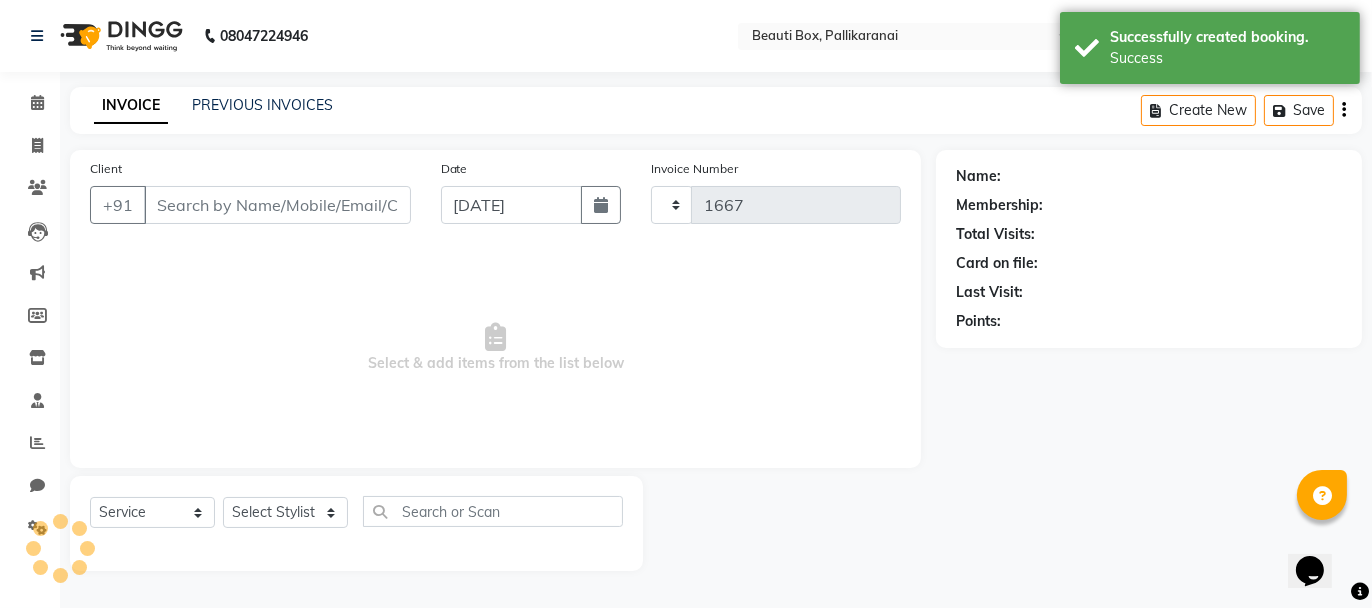 select on "11" 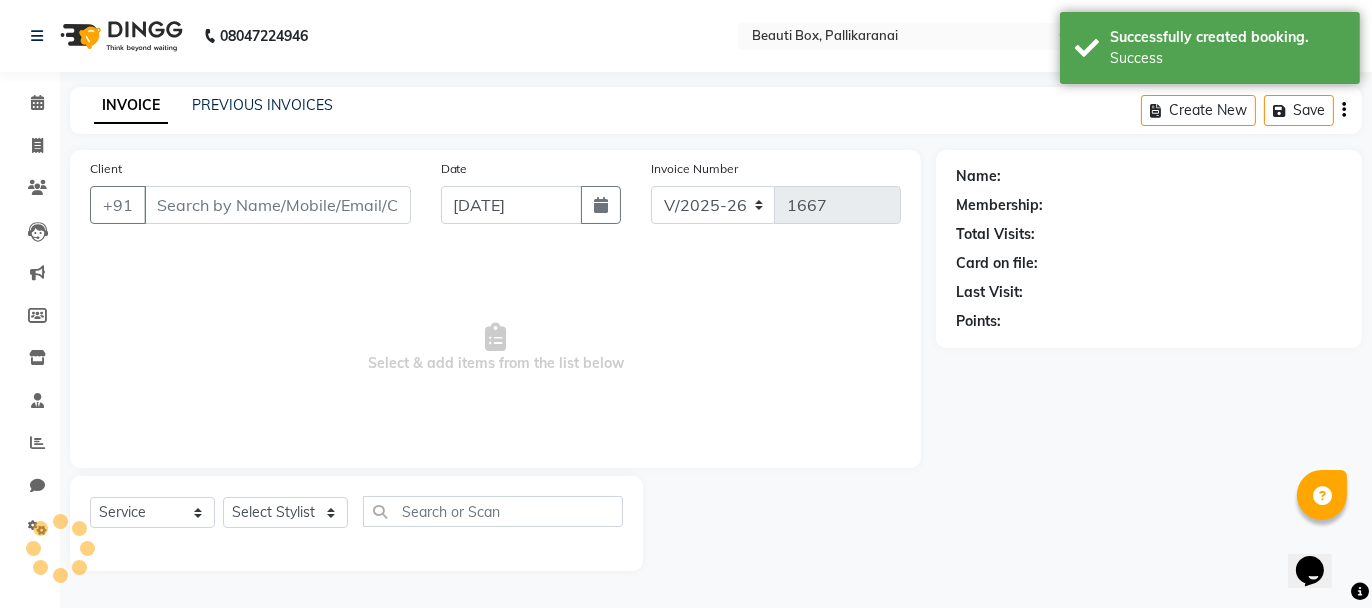 type on "9445401059" 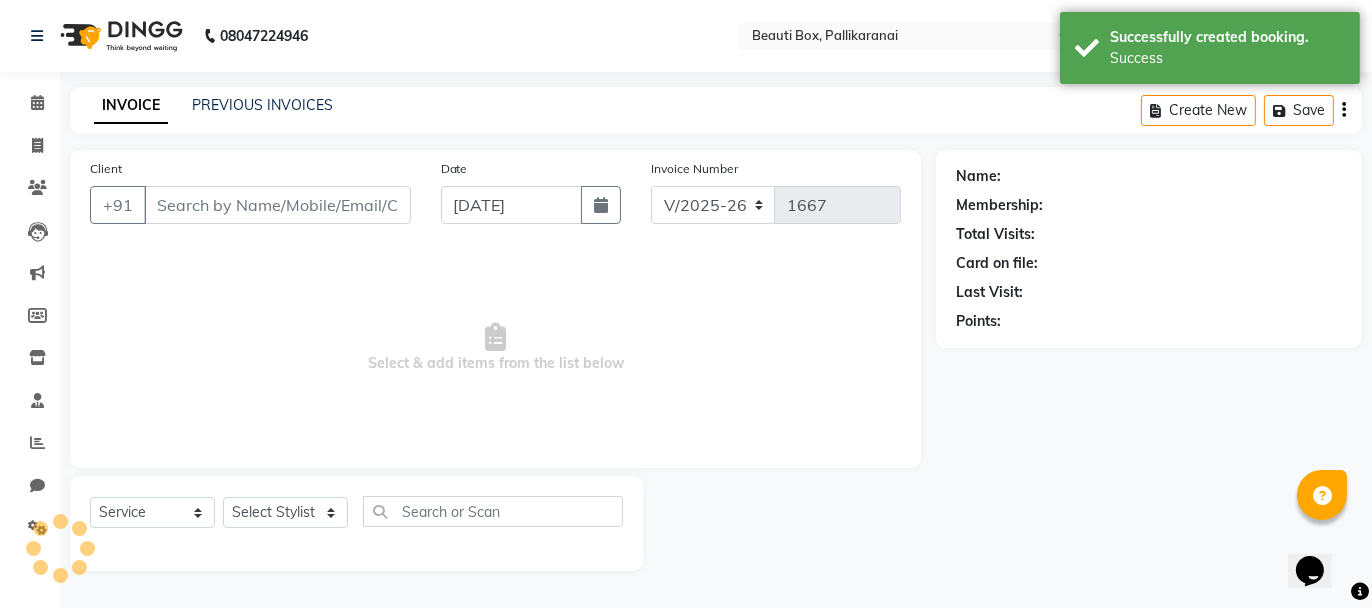 select on "40097" 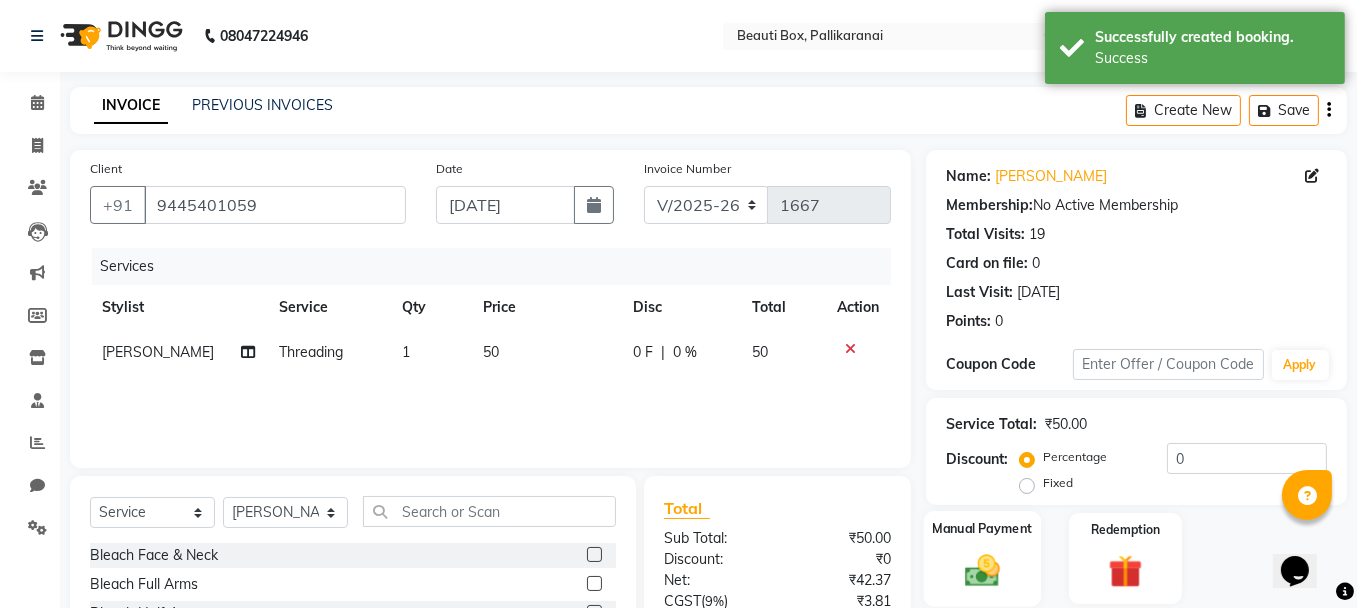 click on "Manual Payment" 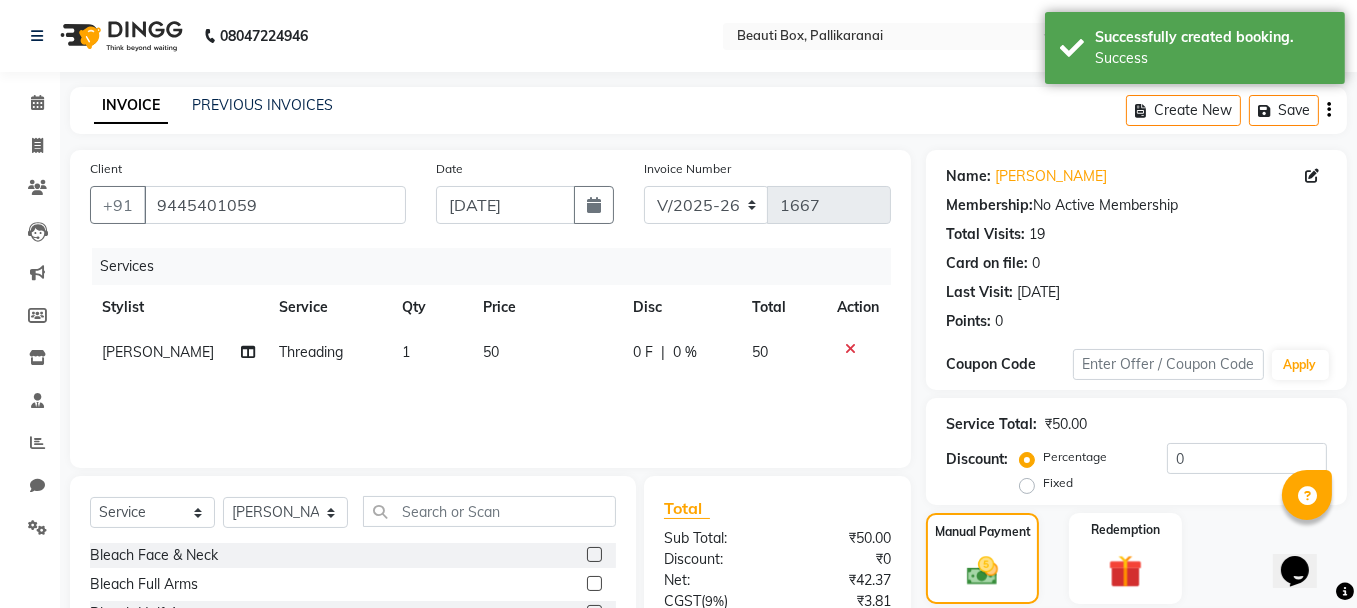 scroll, scrollTop: 194, scrollLeft: 0, axis: vertical 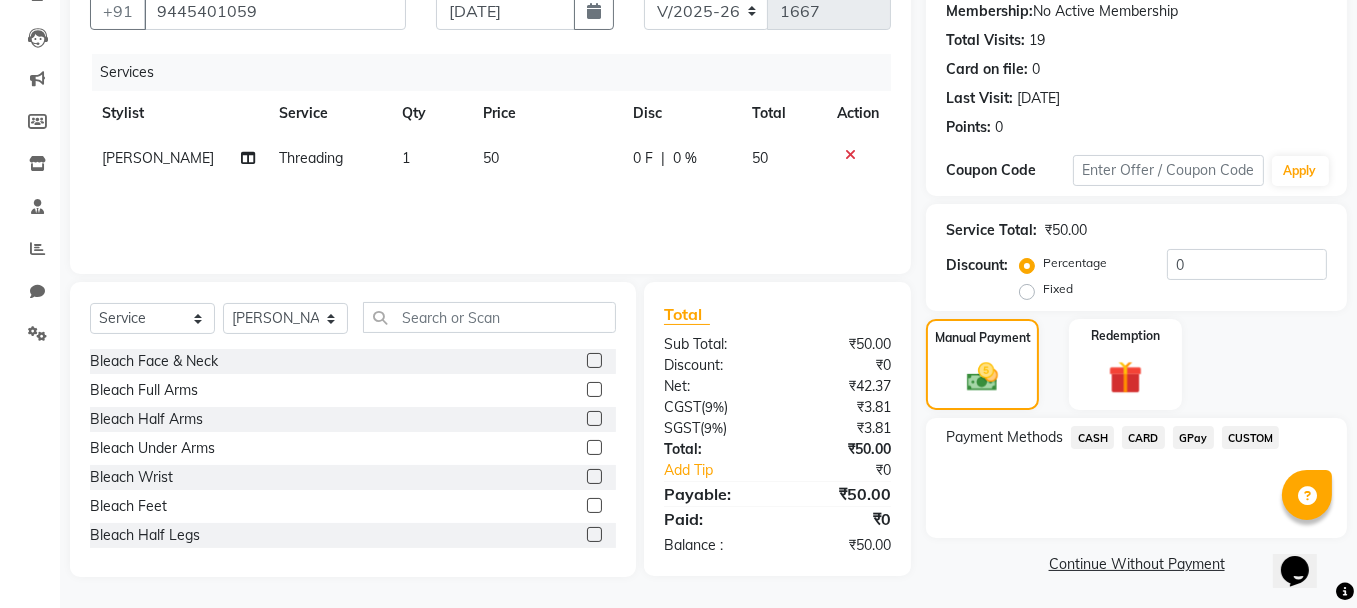 click on "GPay" 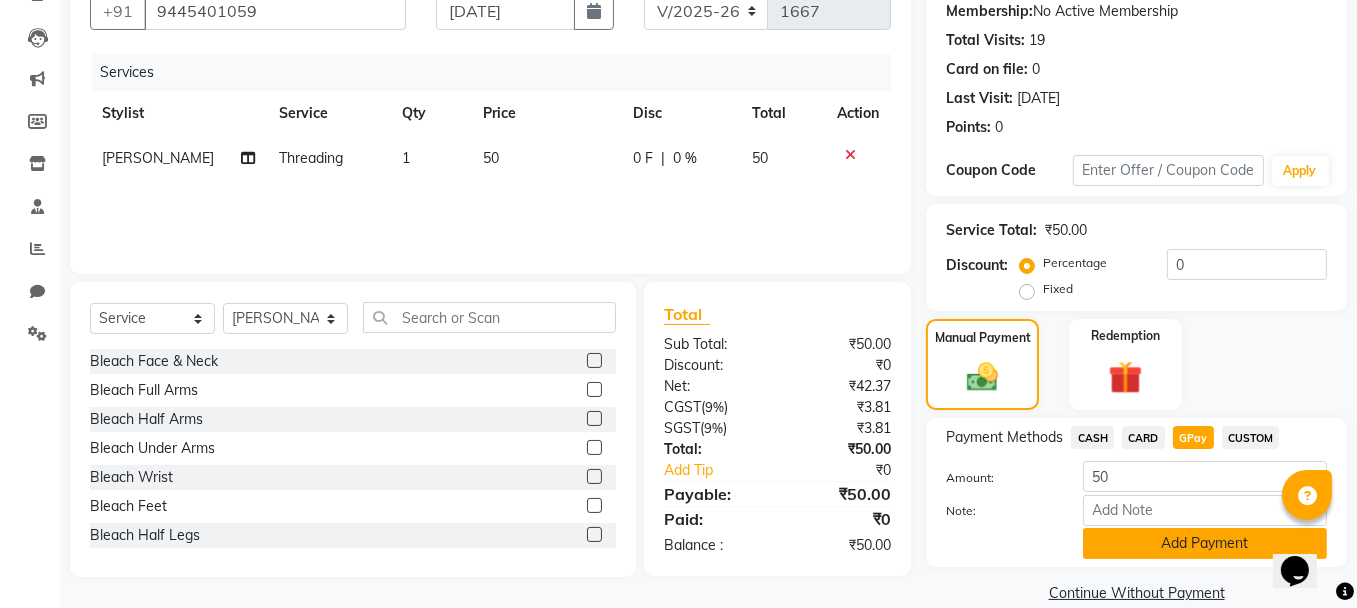 click on "Add Payment" 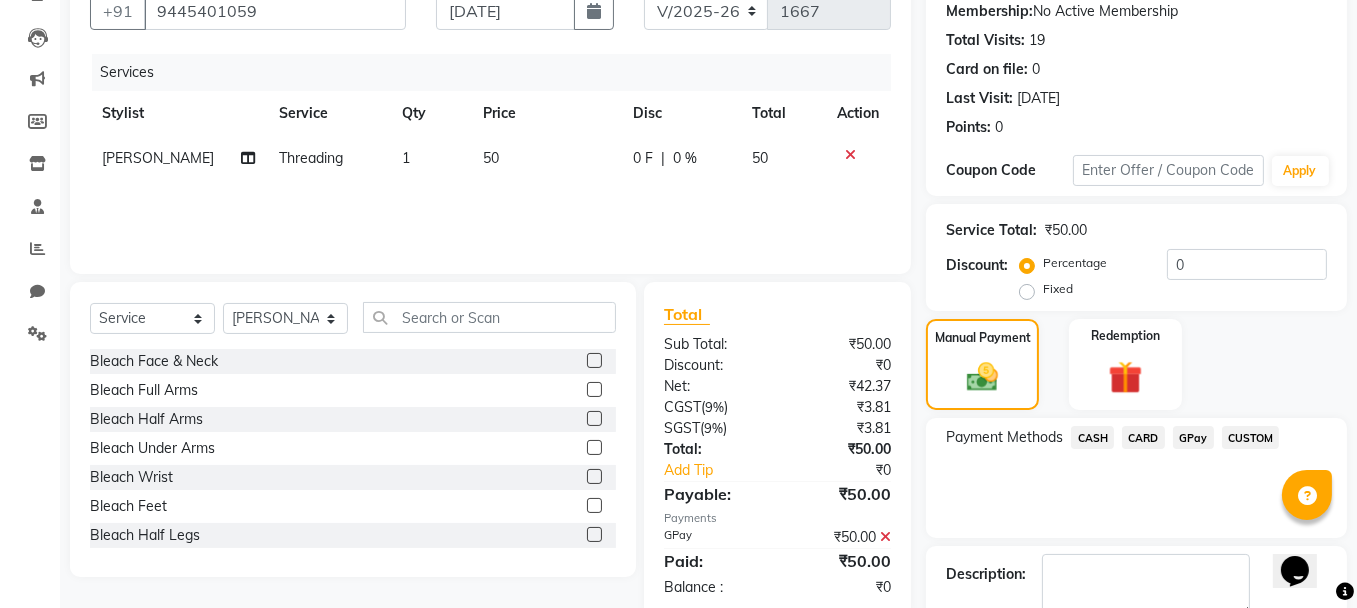 scroll, scrollTop: 305, scrollLeft: 0, axis: vertical 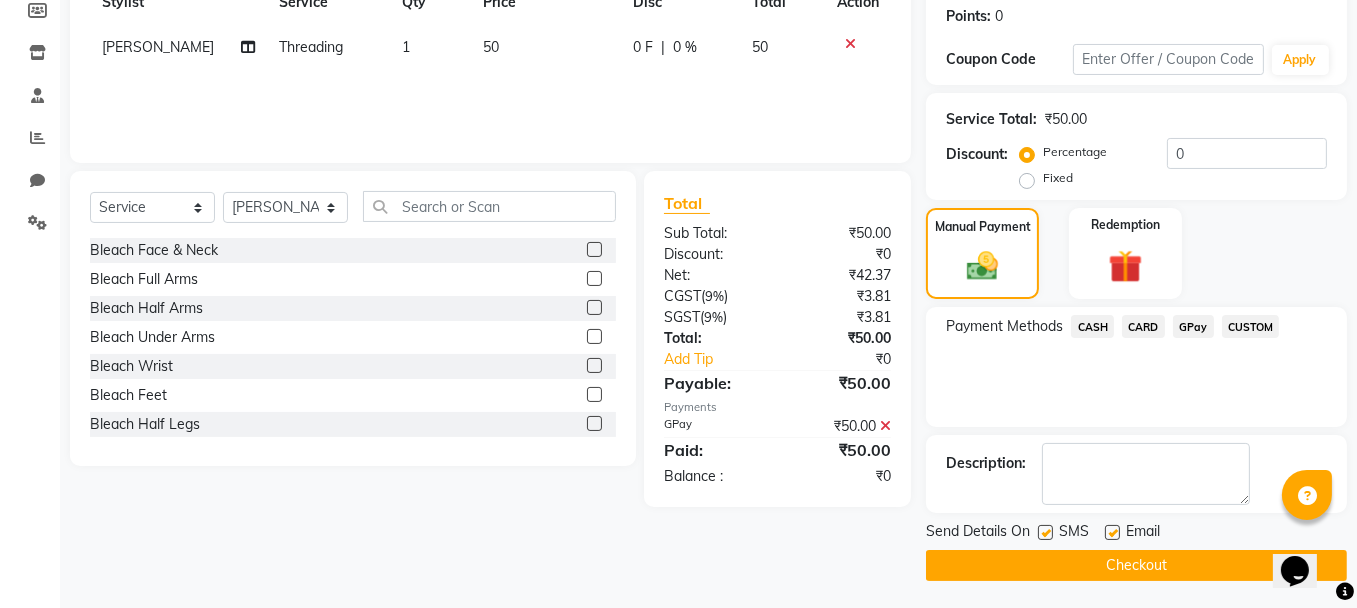 click 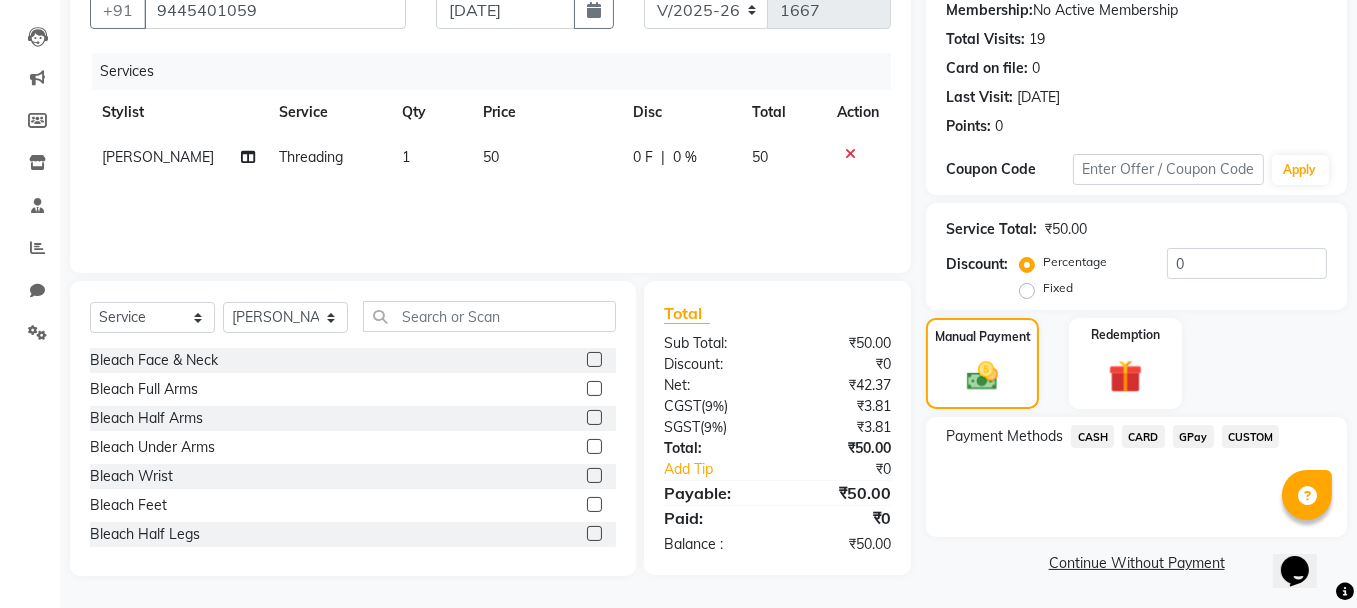 scroll, scrollTop: 194, scrollLeft: 0, axis: vertical 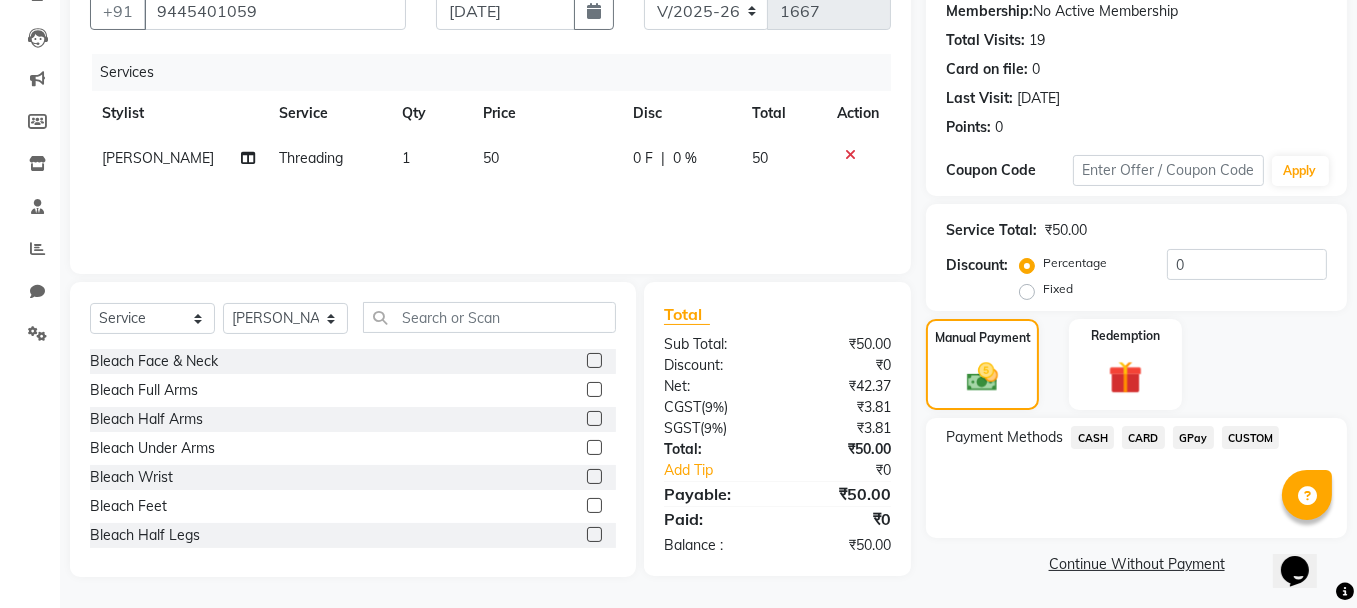 click on "CASH" 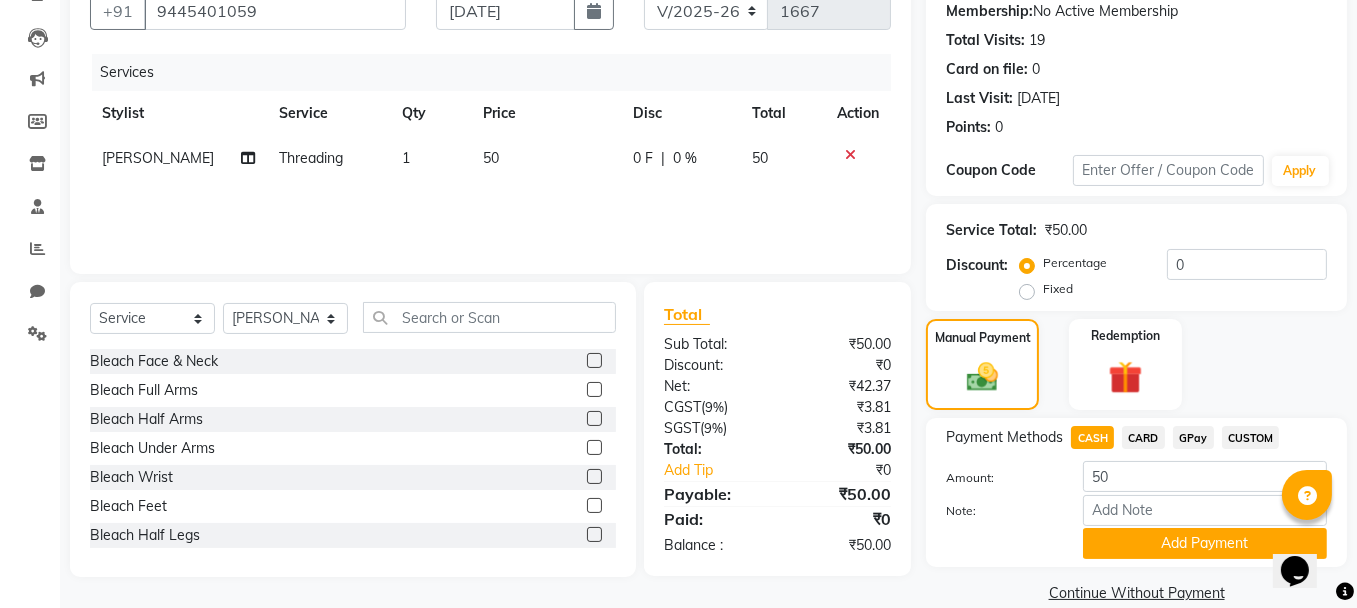 scroll, scrollTop: 222, scrollLeft: 0, axis: vertical 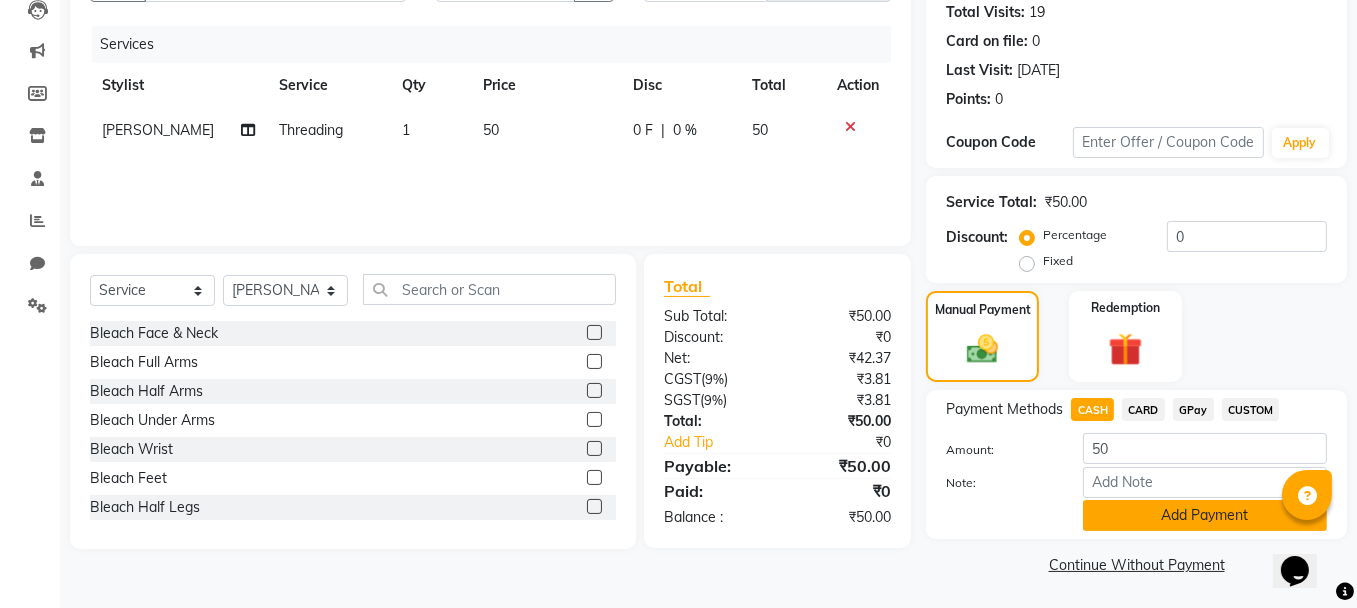 click on "Add Payment" 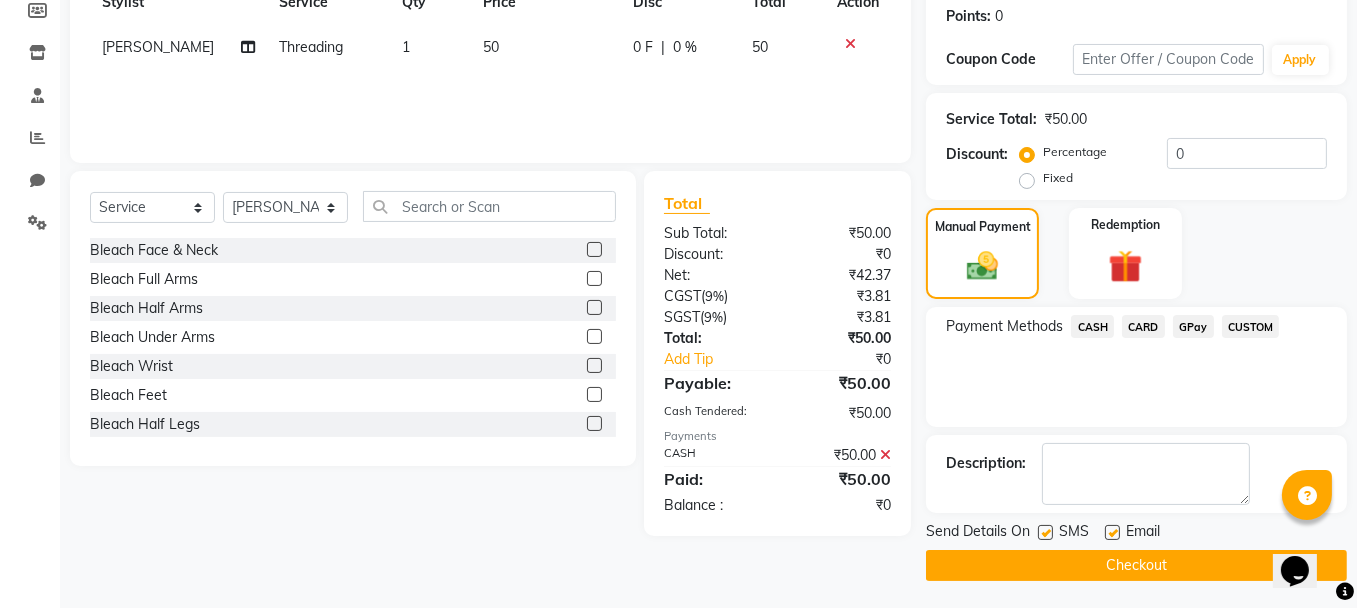 scroll, scrollTop: 305, scrollLeft: 0, axis: vertical 